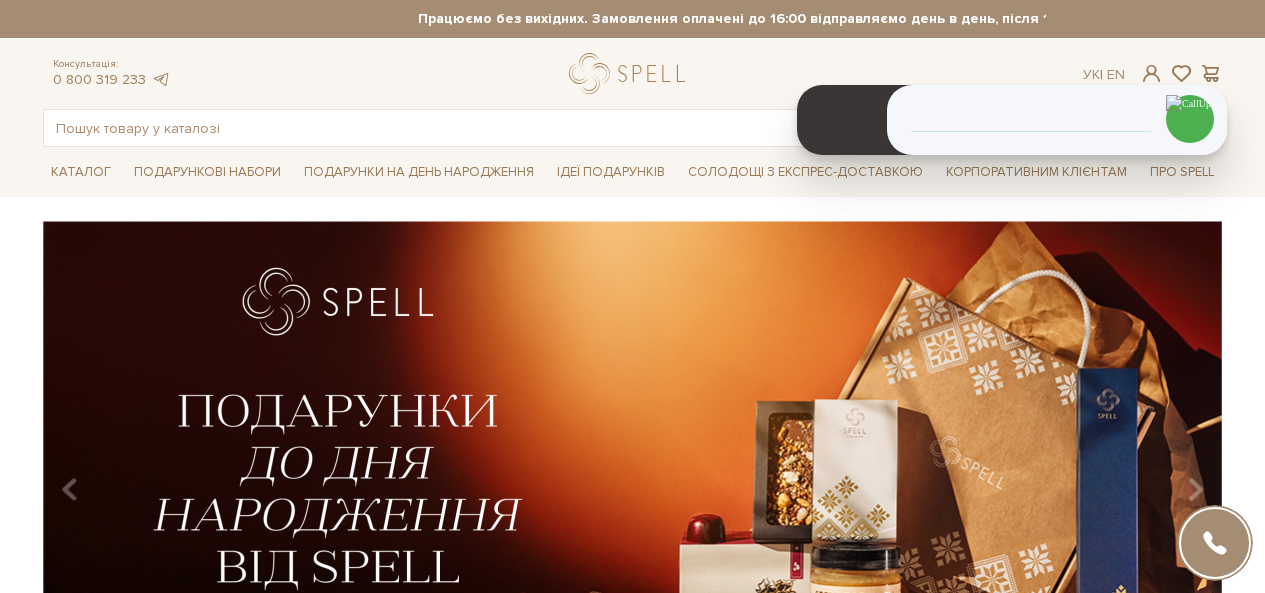 scroll, scrollTop: 0, scrollLeft: 0, axis: both 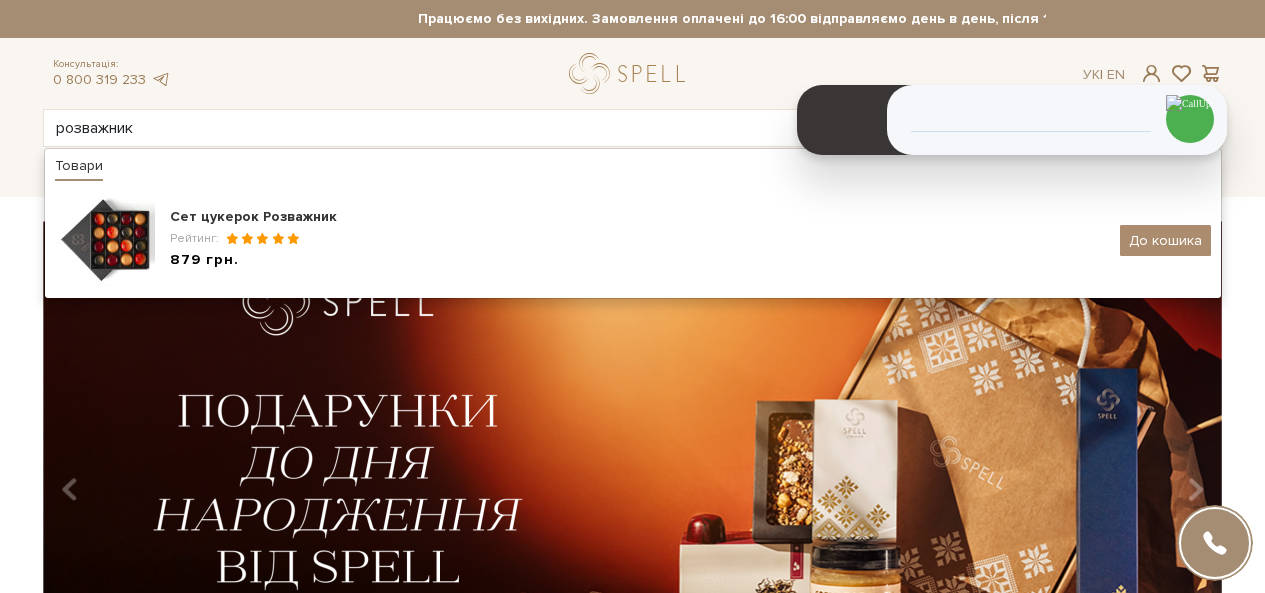 type on "розважник" 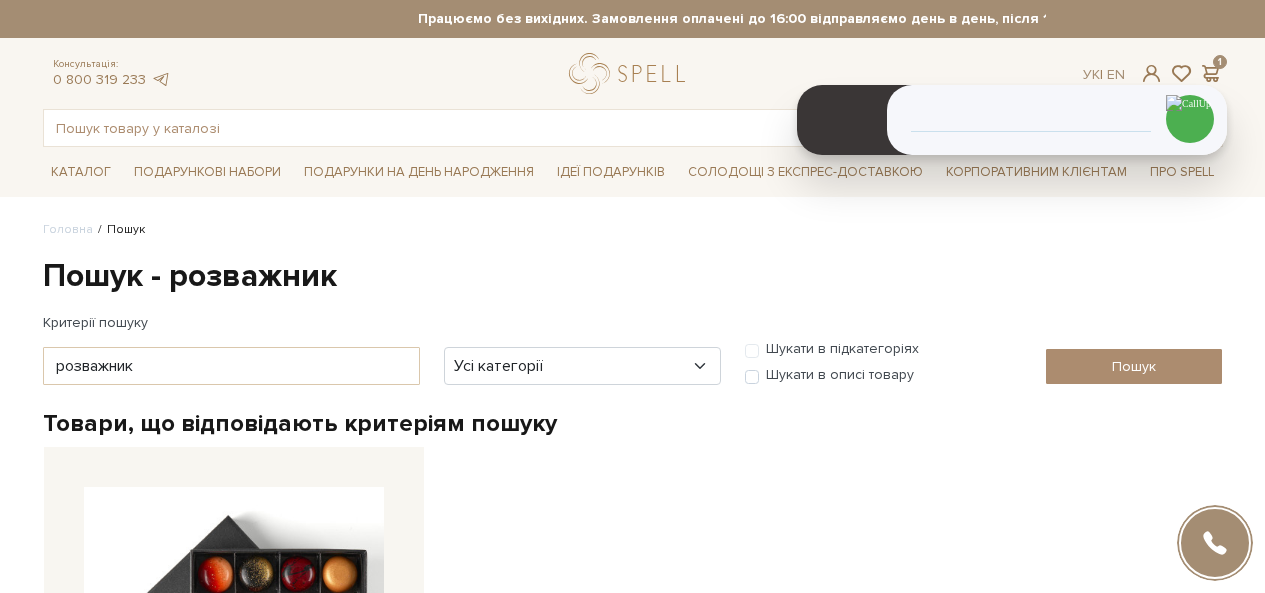 scroll, scrollTop: 59, scrollLeft: 0, axis: vertical 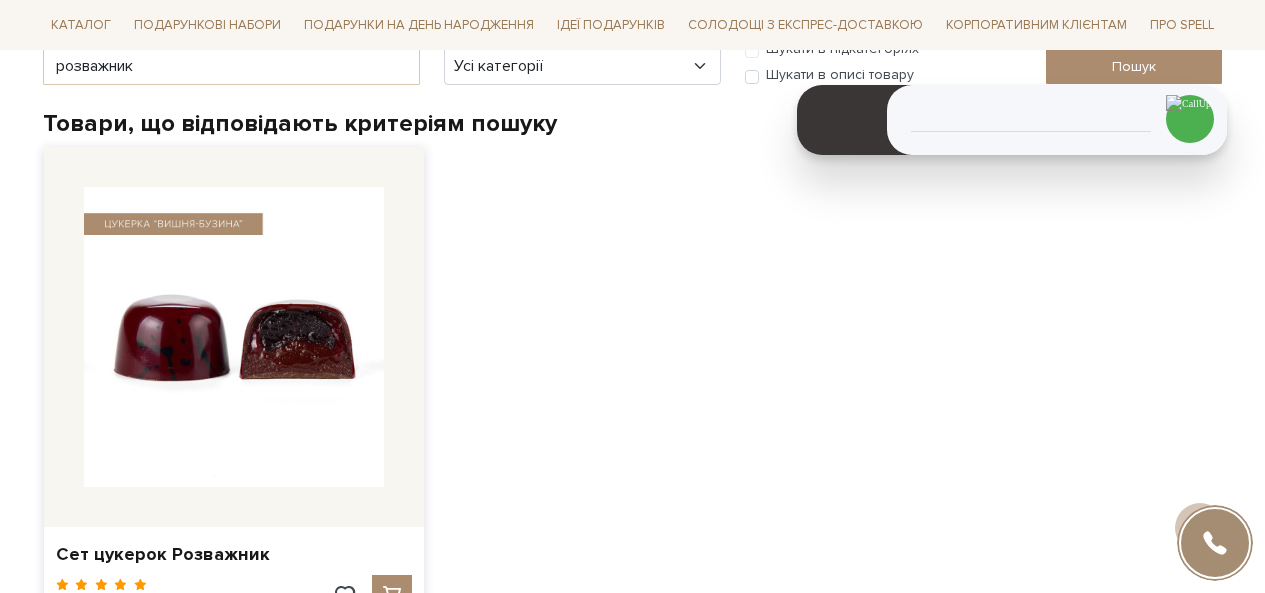 drag, startPoint x: 322, startPoint y: 121, endPoint x: 249, endPoint y: 260, distance: 157.00319 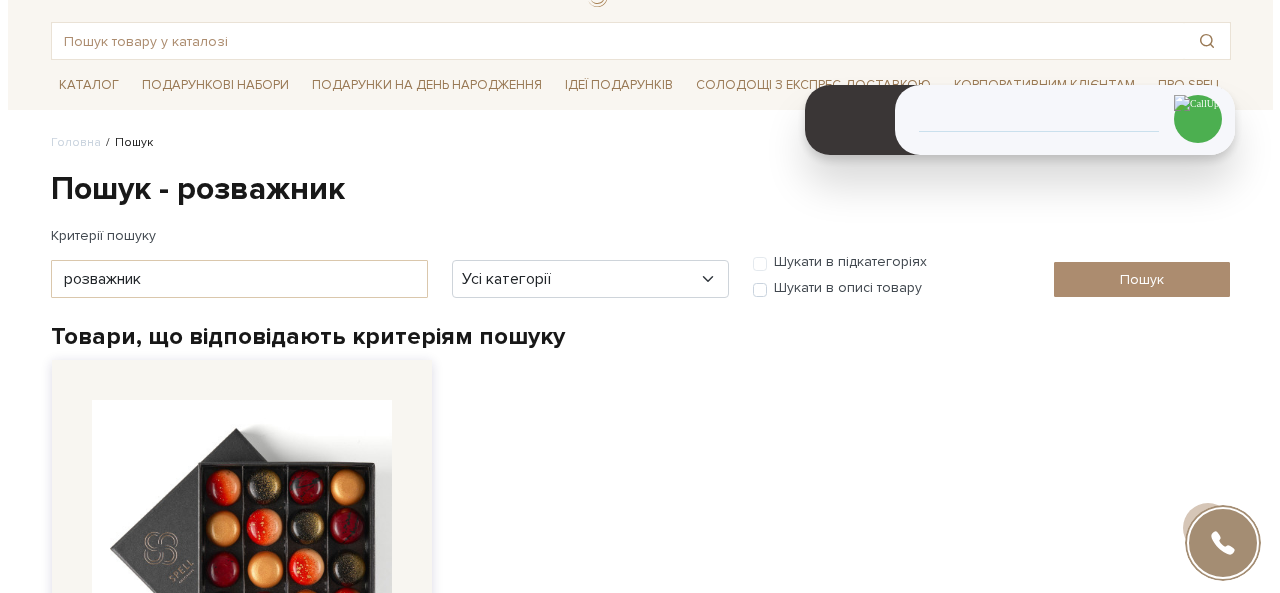 scroll, scrollTop: 0, scrollLeft: 0, axis: both 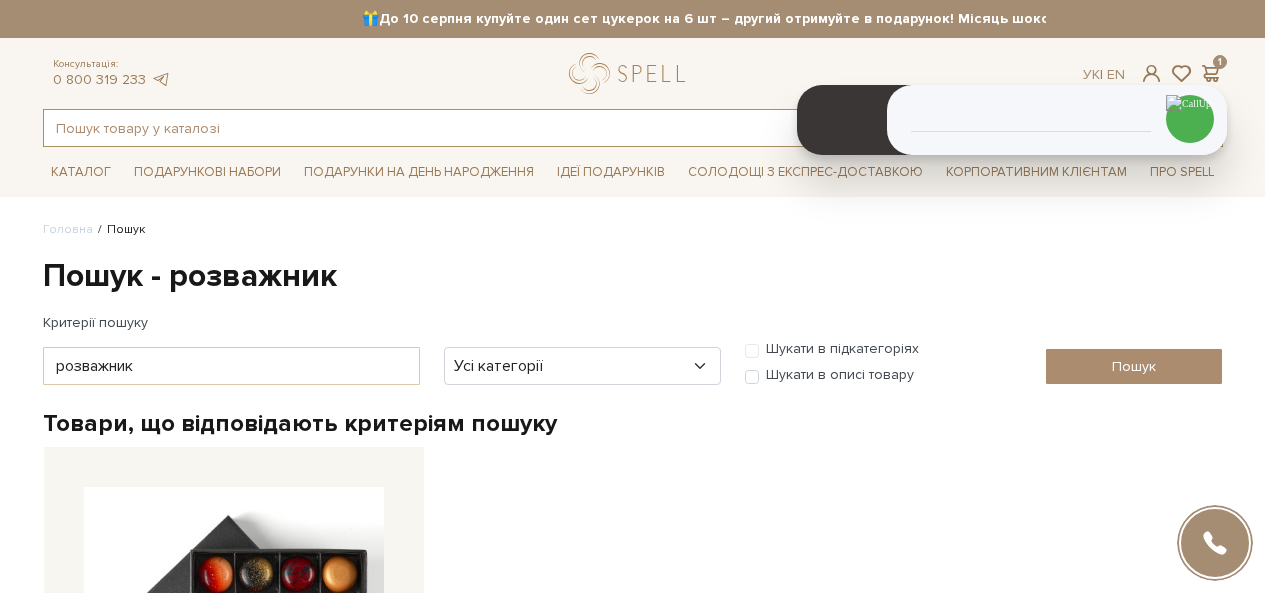 click at bounding box center [610, 128] 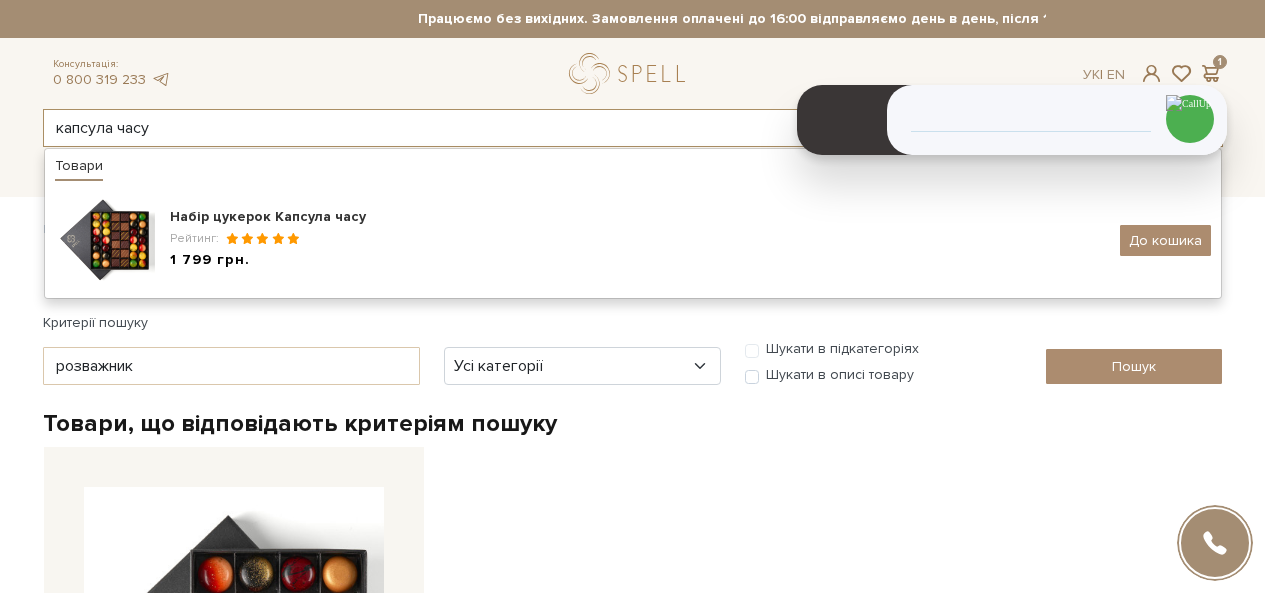 type on "капсула часу" 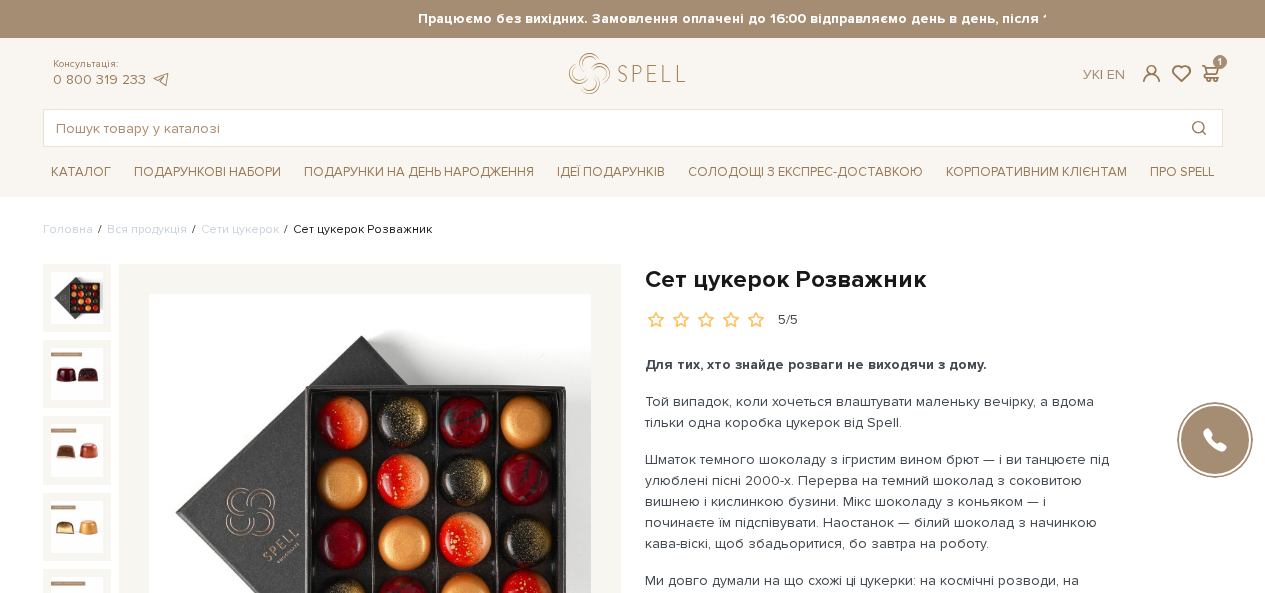 scroll, scrollTop: 0, scrollLeft: 0, axis: both 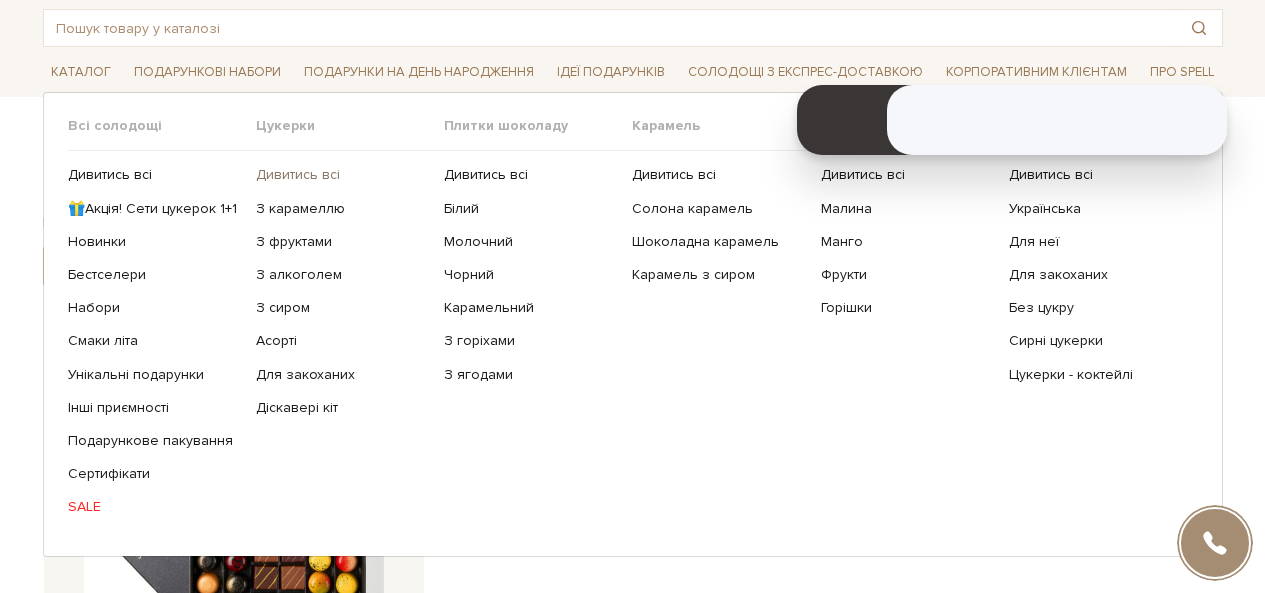 click on "Дивитись всі" at bounding box center [342, 175] 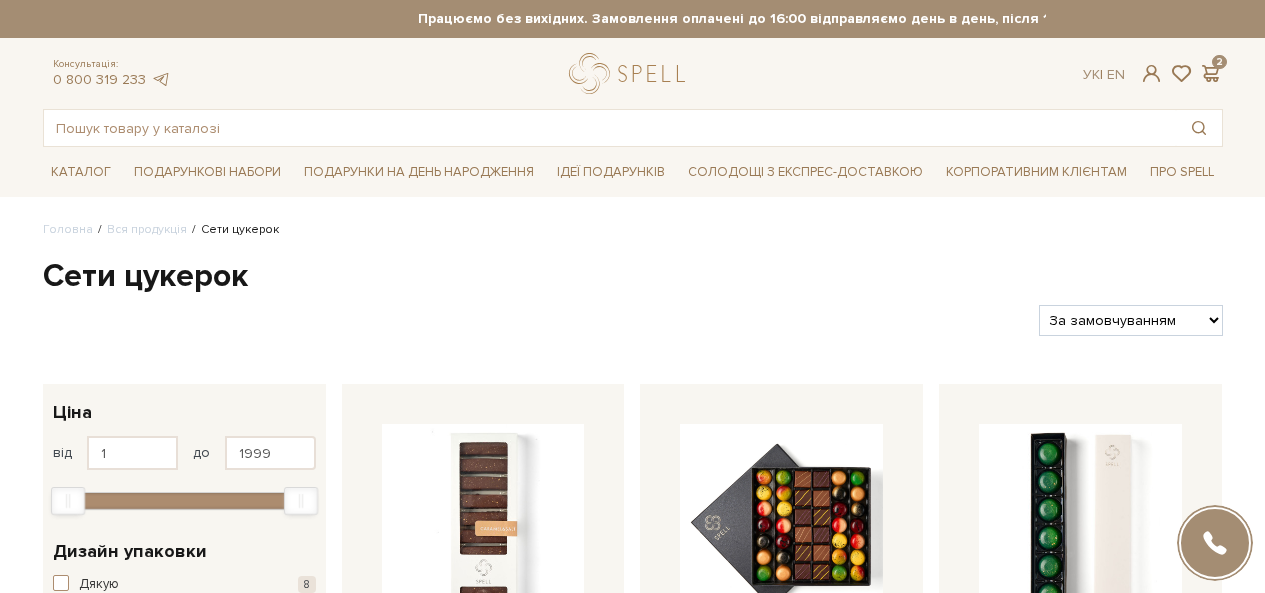 click on "За замовчуванням
За Ціною (зростання)
За Ціною (зменшення)
Новинки
За популярністю" at bounding box center (1130, 320) 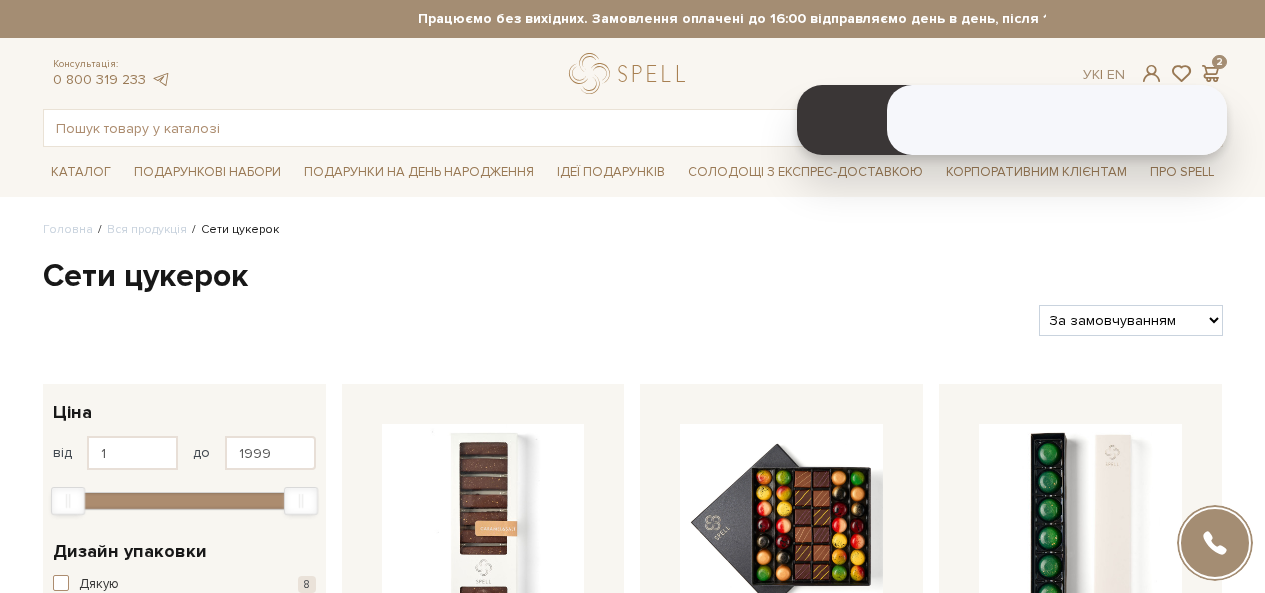 scroll, scrollTop: 0, scrollLeft: 0, axis: both 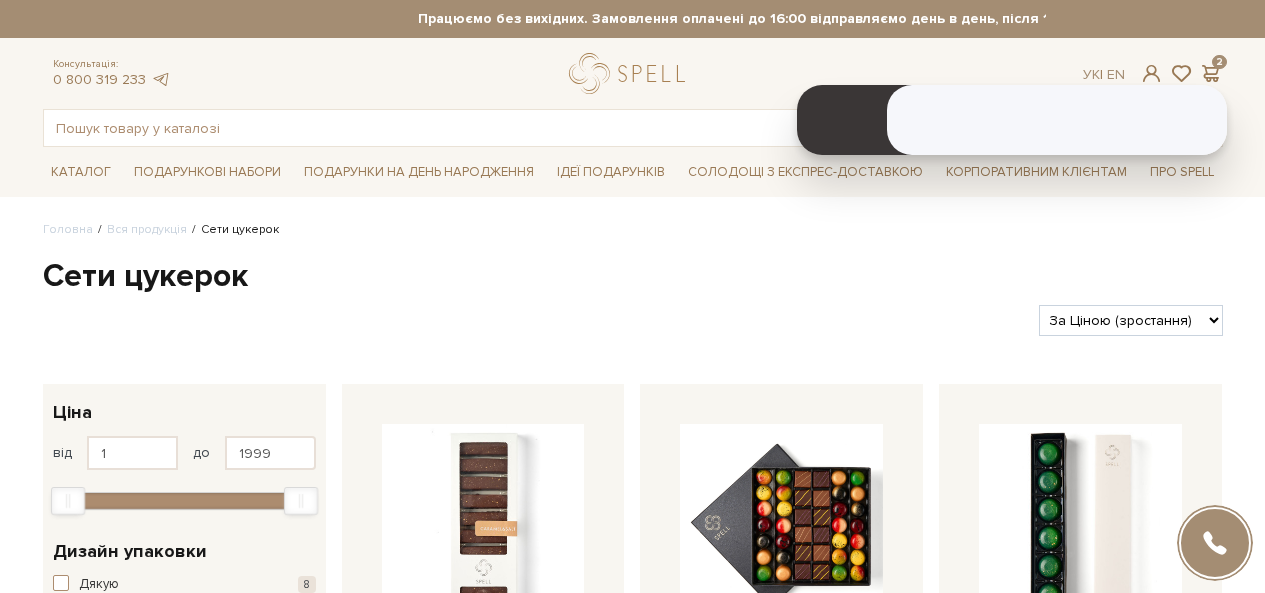 click on "За замовчуванням
За Ціною (зростання)
За Ціною (зменшення)
Новинки
За популярністю" at bounding box center (1130, 320) 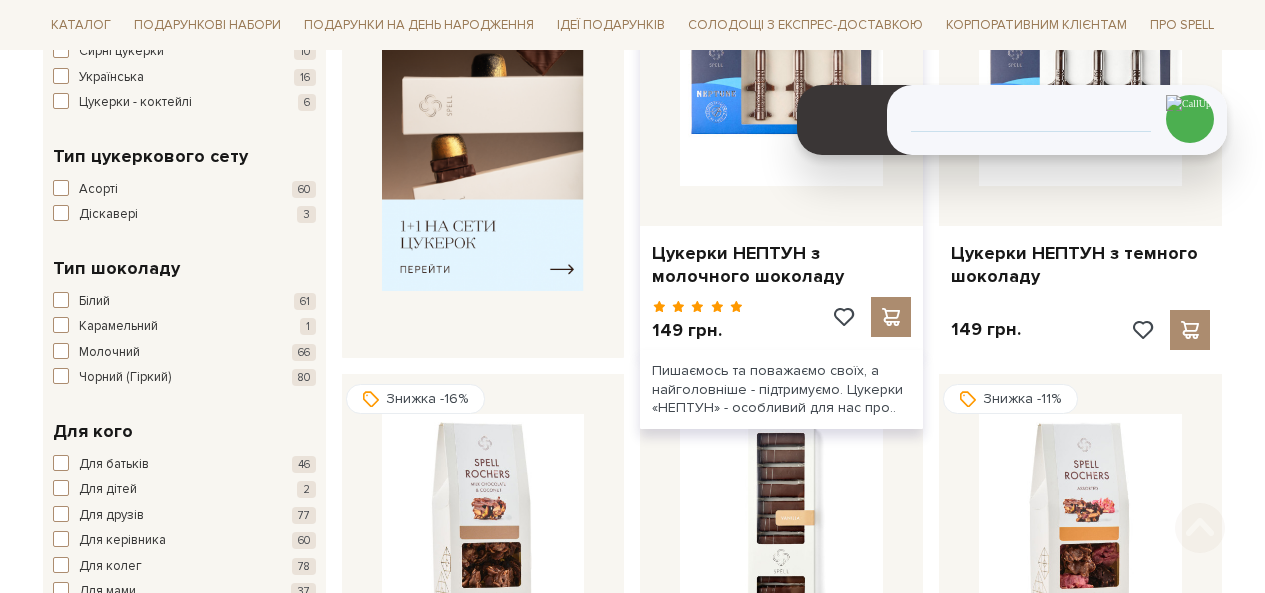 scroll, scrollTop: 1529, scrollLeft: 0, axis: vertical 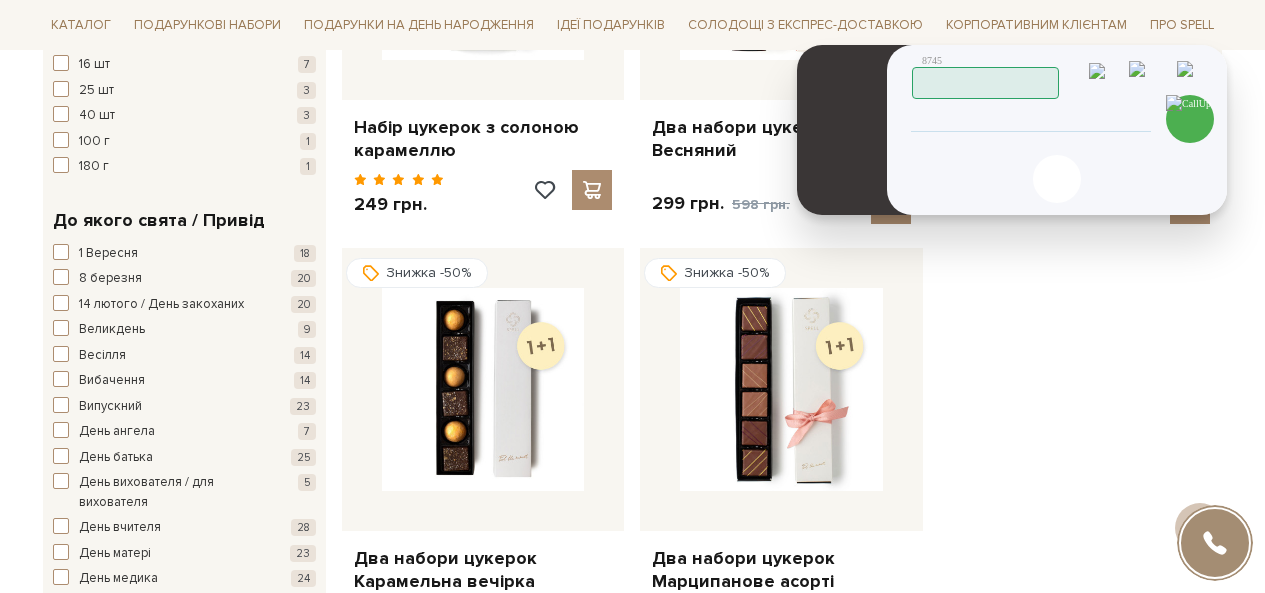 click at bounding box center [1191, 78] 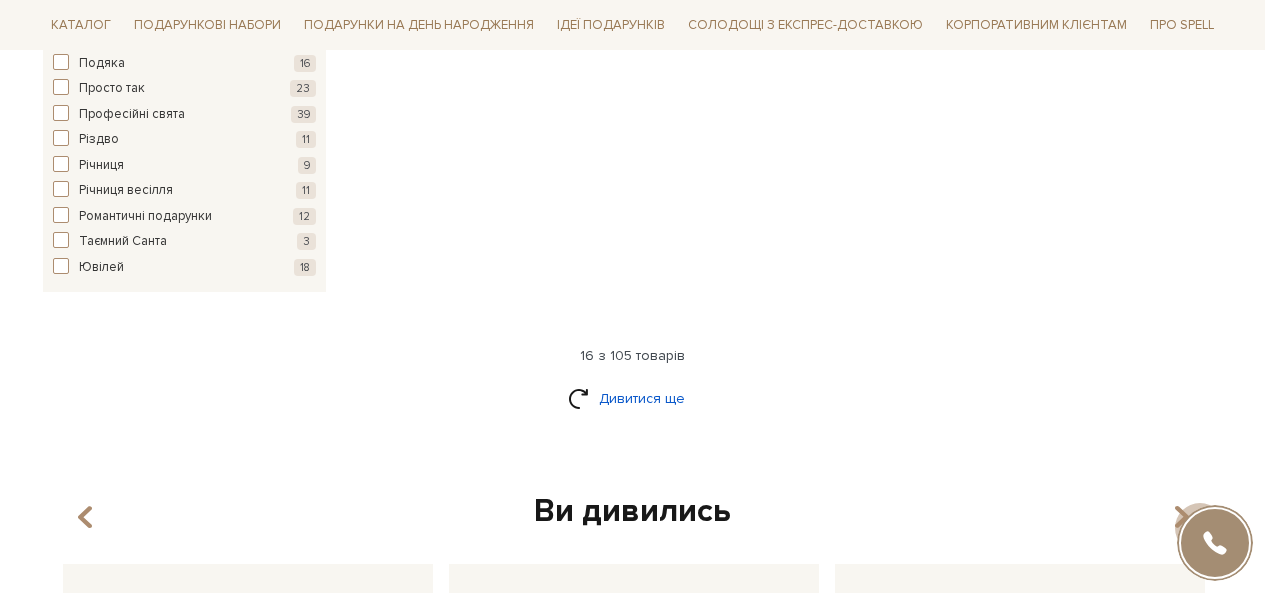 scroll, scrollTop: 3200, scrollLeft: 0, axis: vertical 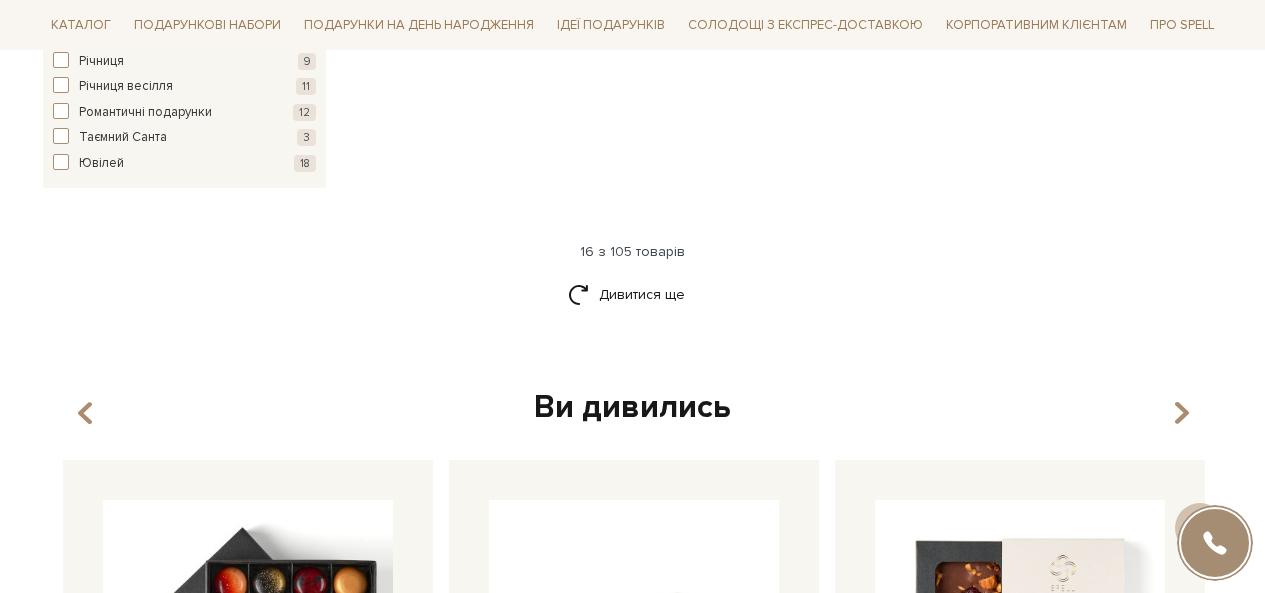 click on "16 з 105 товарів" at bounding box center [633, 252] 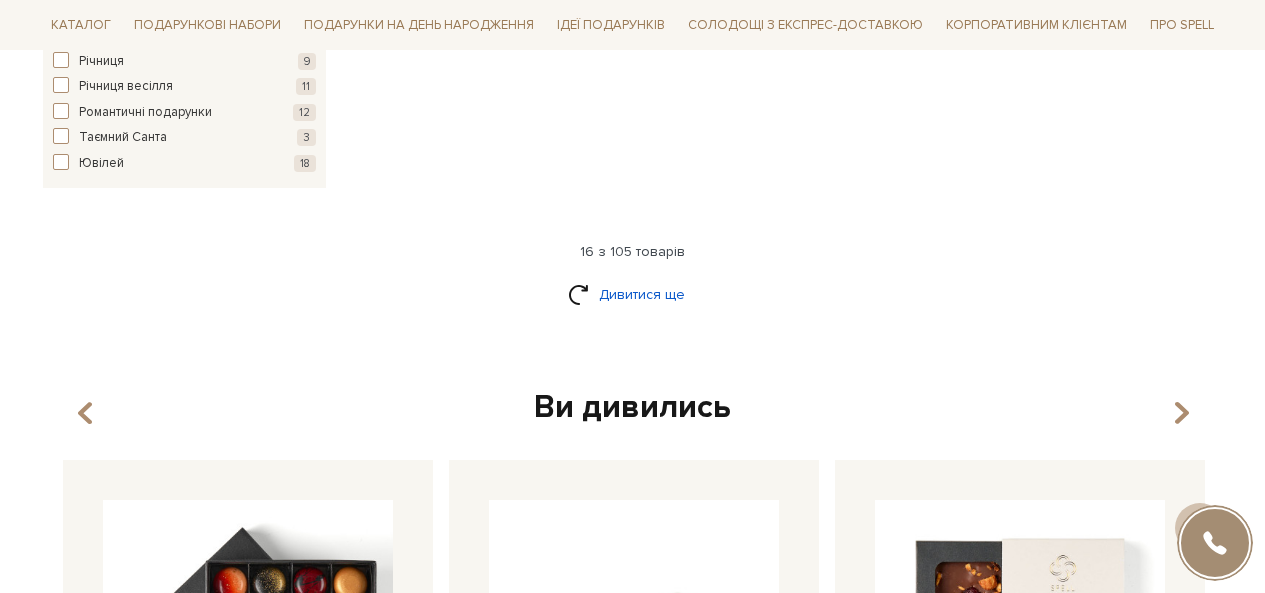 click on "Дивитися ще" at bounding box center [633, 294] 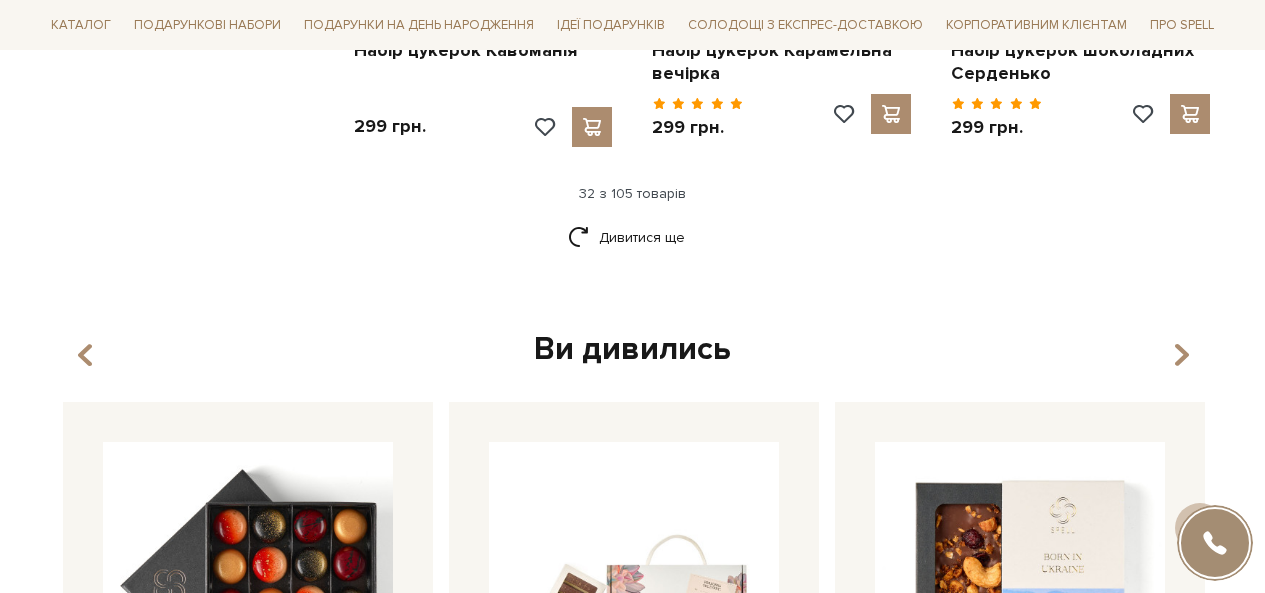 scroll, scrollTop: 4900, scrollLeft: 0, axis: vertical 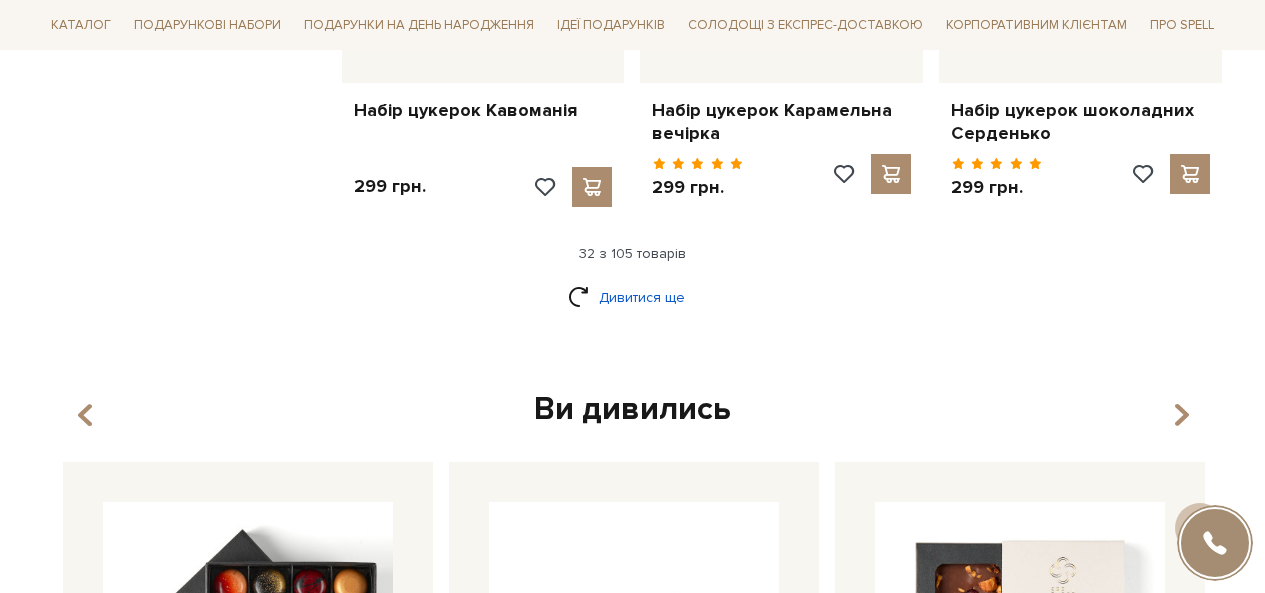 click on "Дивитися ще" at bounding box center [633, 297] 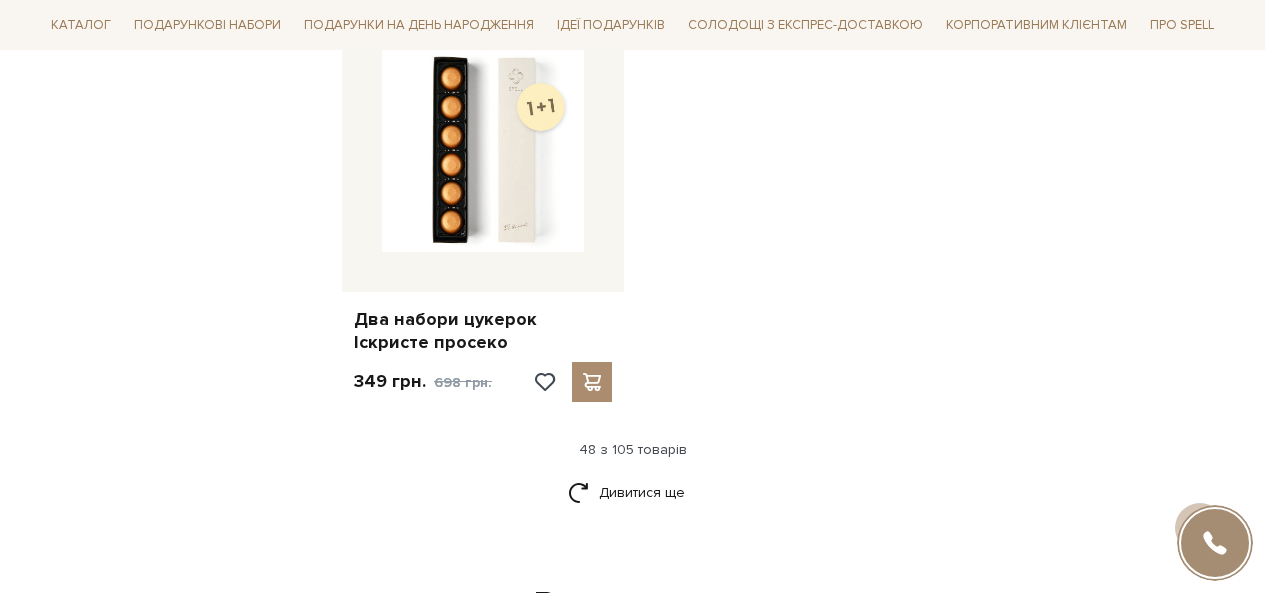scroll, scrollTop: 7500, scrollLeft: 0, axis: vertical 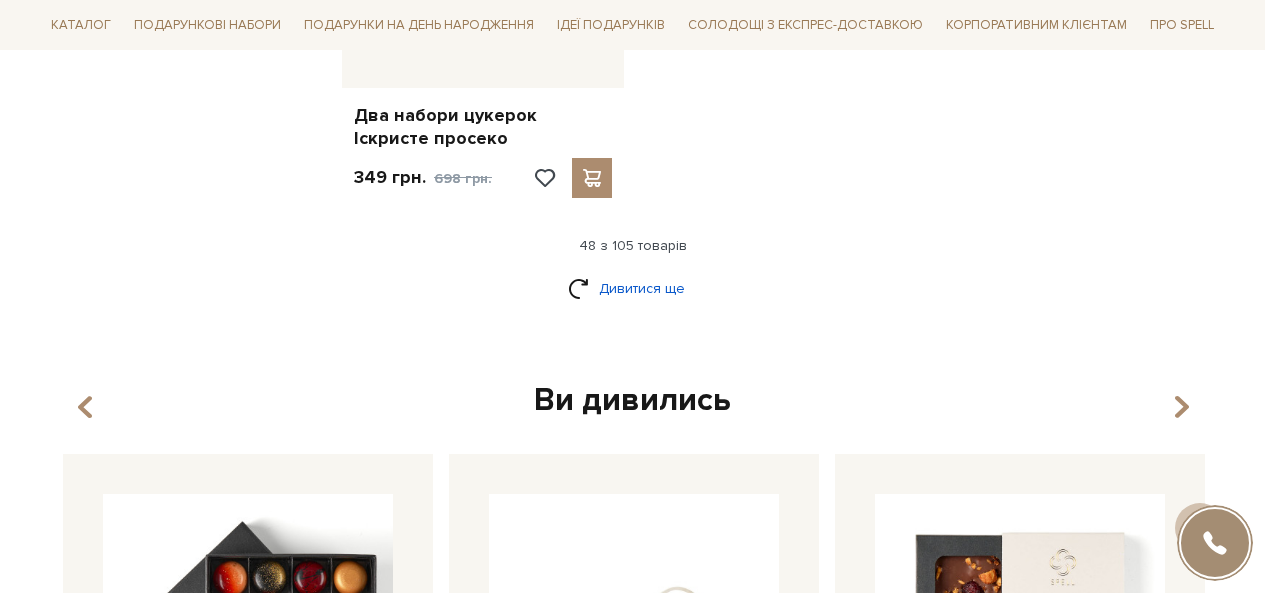 click on "Дивитися ще" at bounding box center (633, 288) 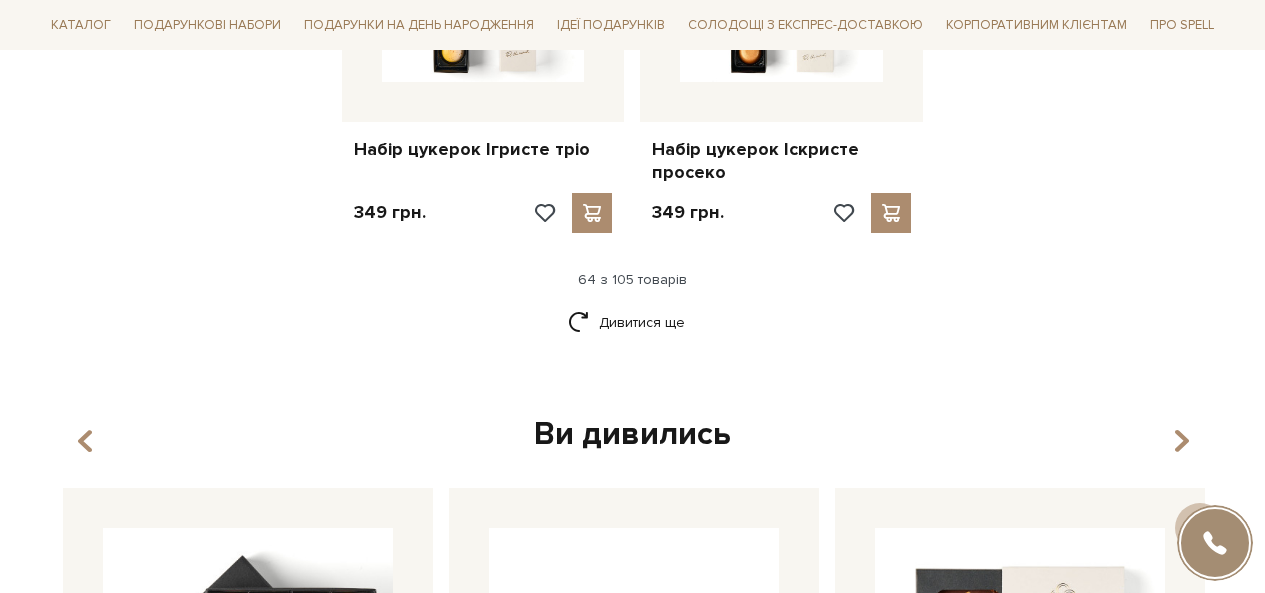scroll, scrollTop: 9700, scrollLeft: 0, axis: vertical 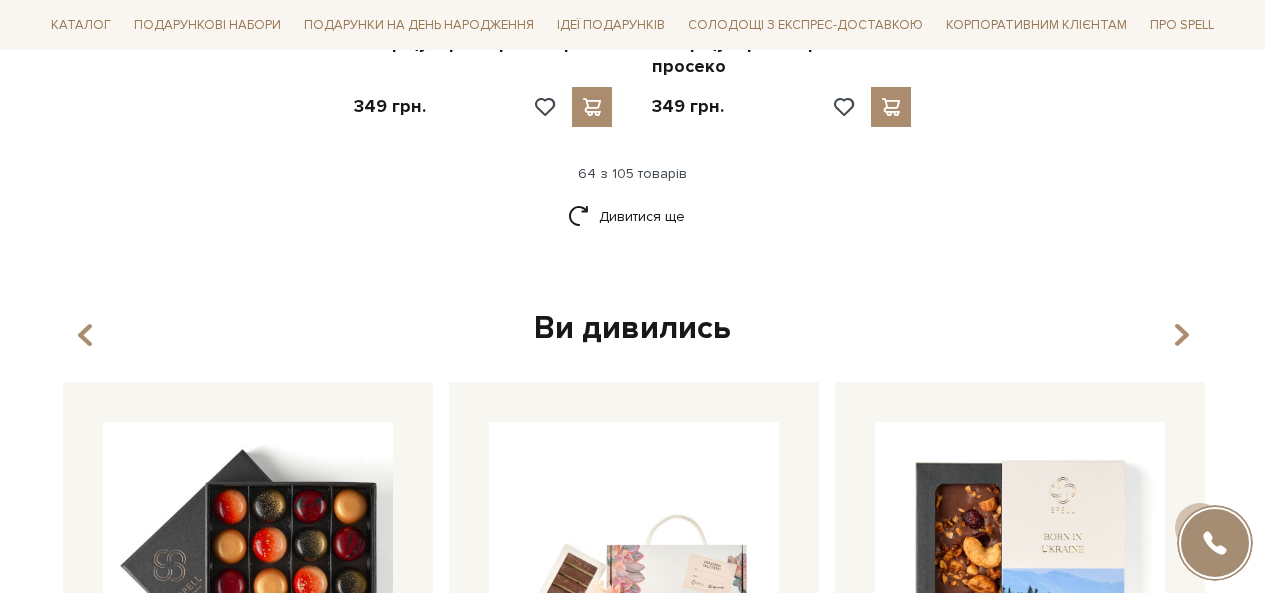 click on "Дивитися ще" at bounding box center (633, 228) 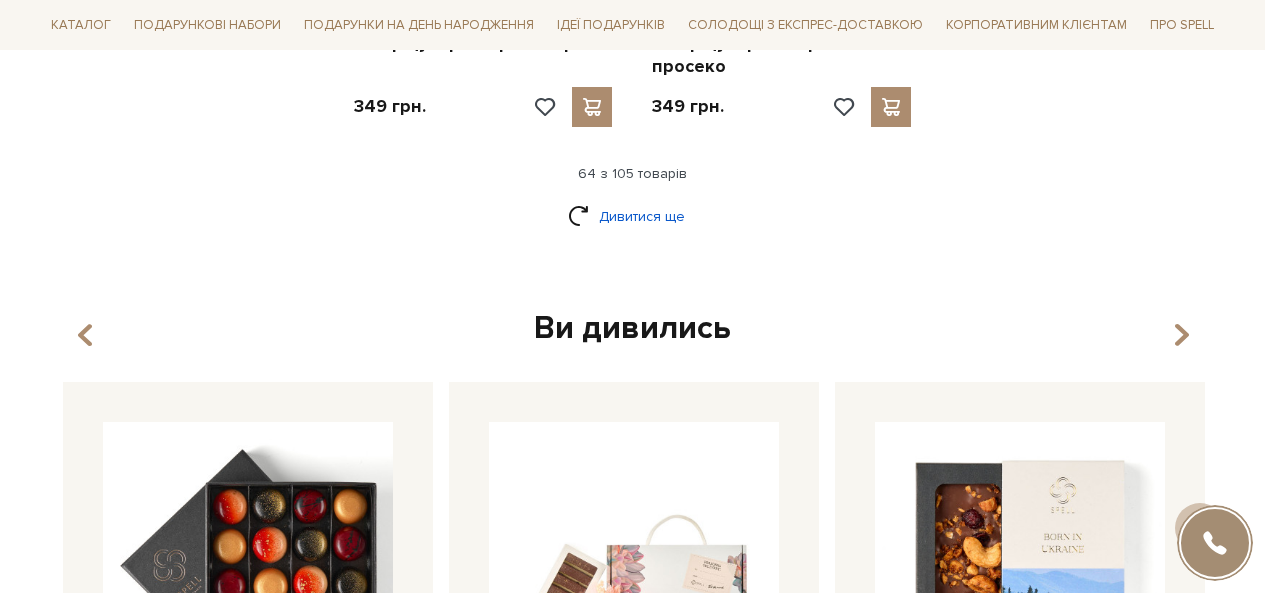 click on "Дивитися ще" at bounding box center [633, 216] 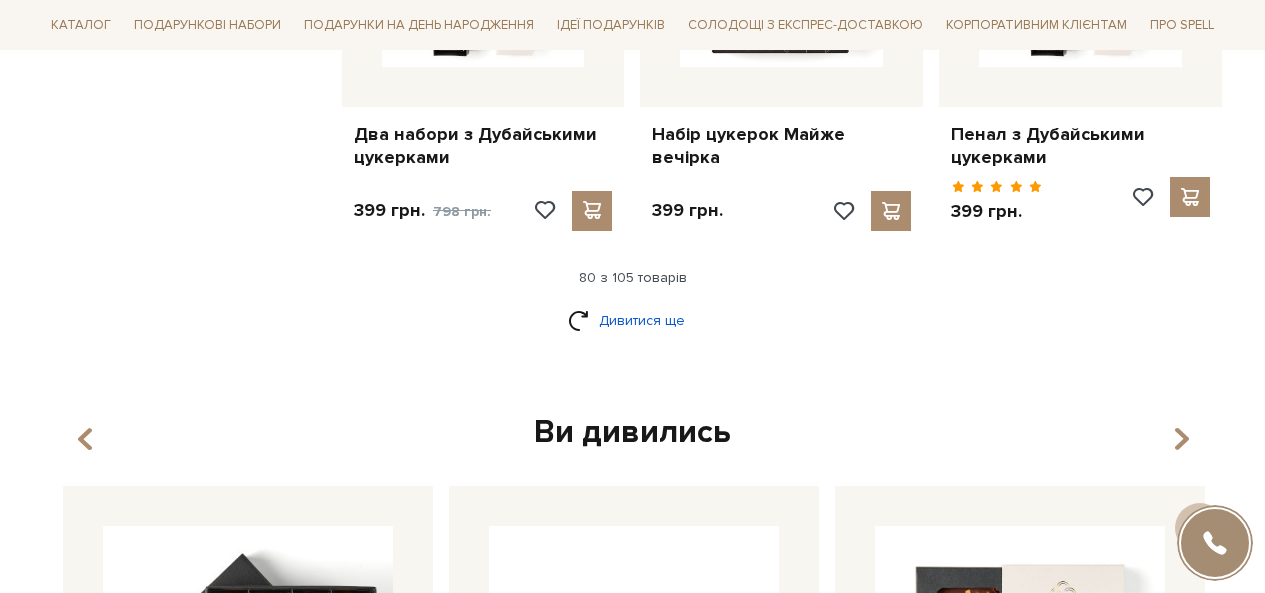 scroll, scrollTop: 11800, scrollLeft: 0, axis: vertical 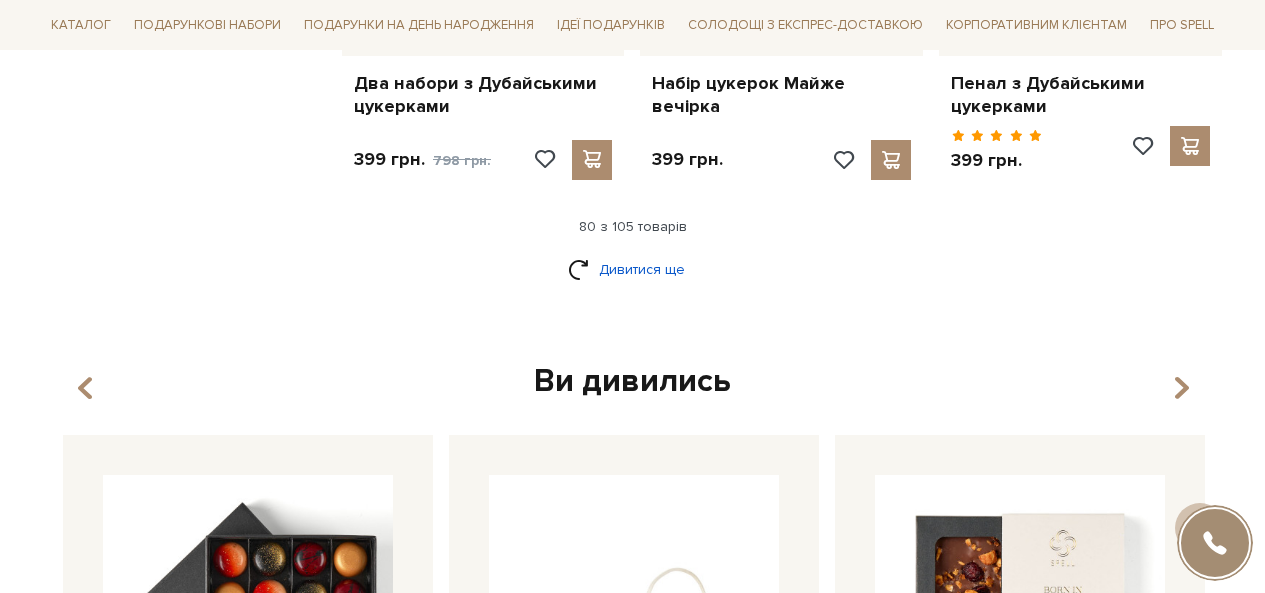 click on "Дивитися ще" at bounding box center [633, 269] 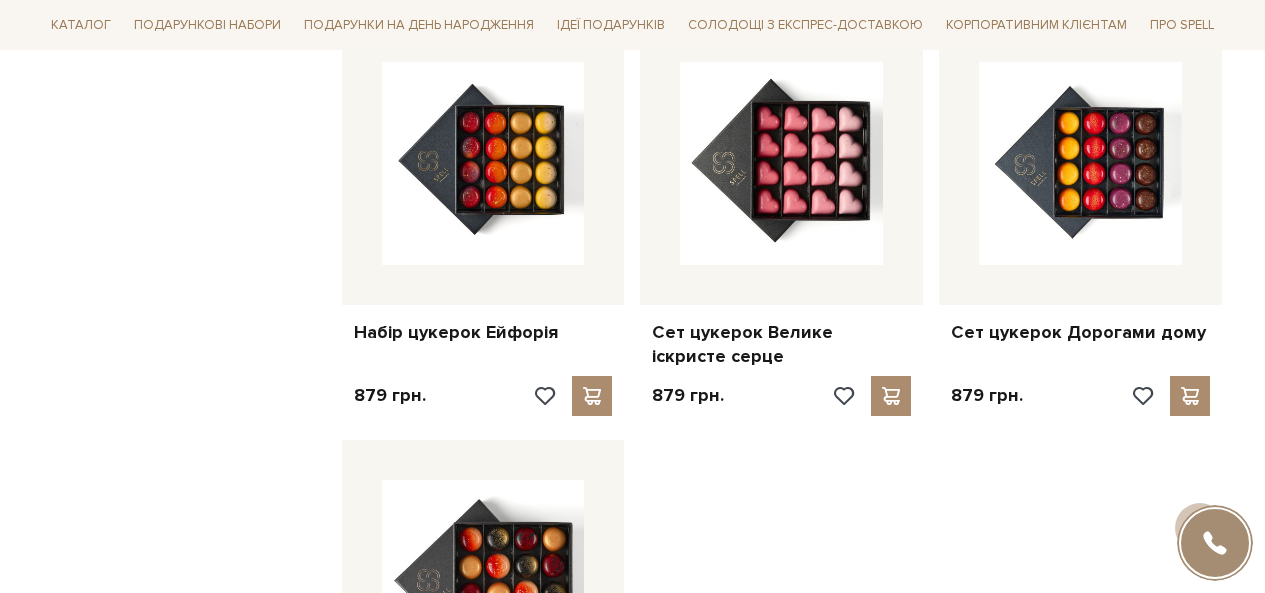 scroll, scrollTop: 14200, scrollLeft: 0, axis: vertical 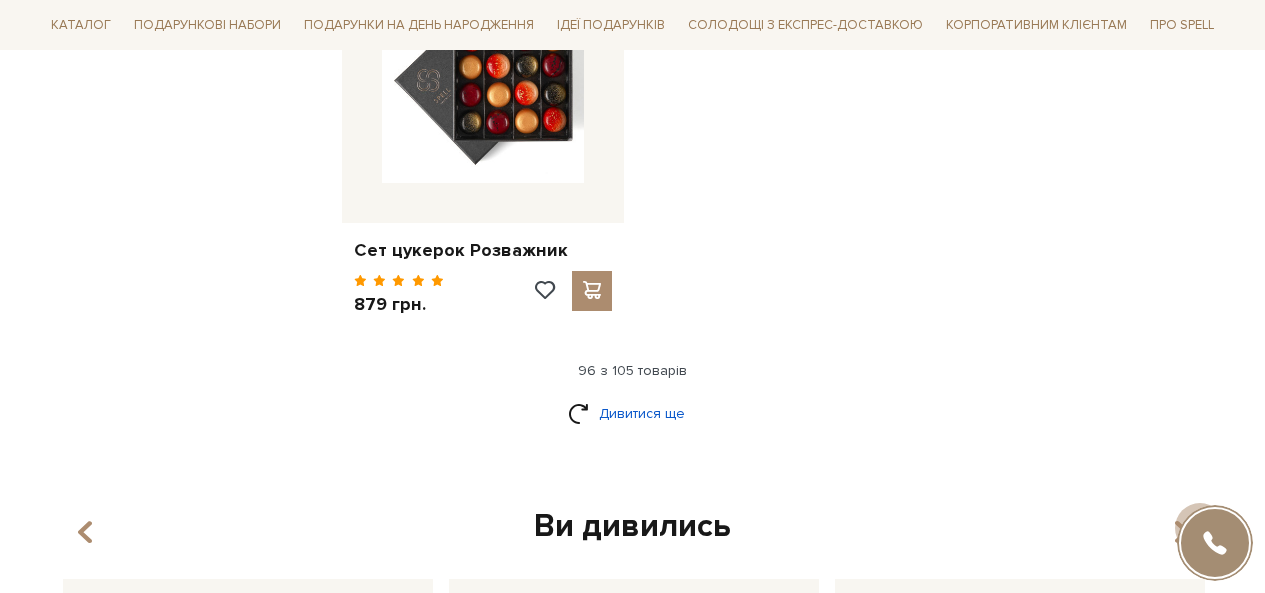 click on "Дивитися ще" at bounding box center (633, 413) 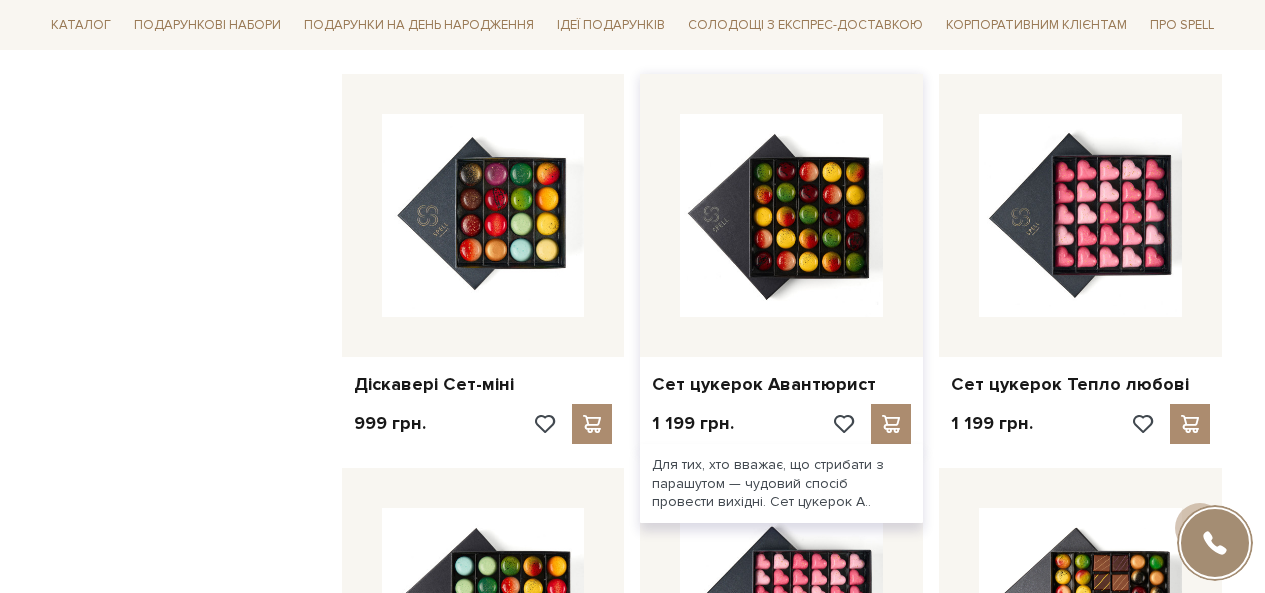 scroll, scrollTop: 14500, scrollLeft: 0, axis: vertical 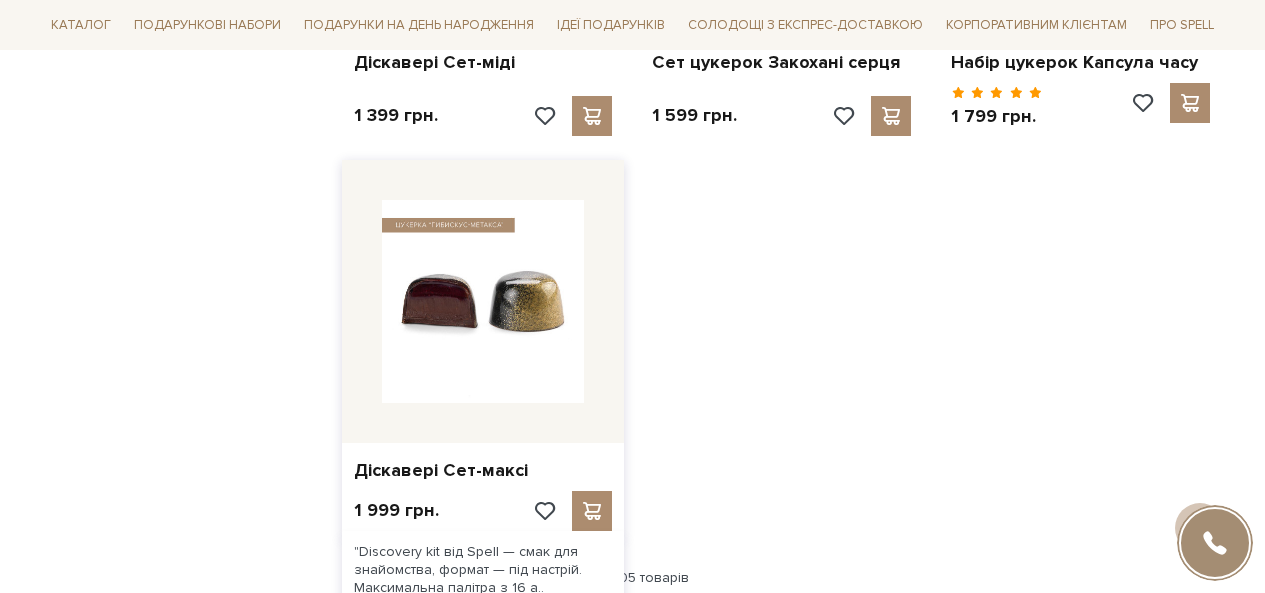 click at bounding box center (483, 301) 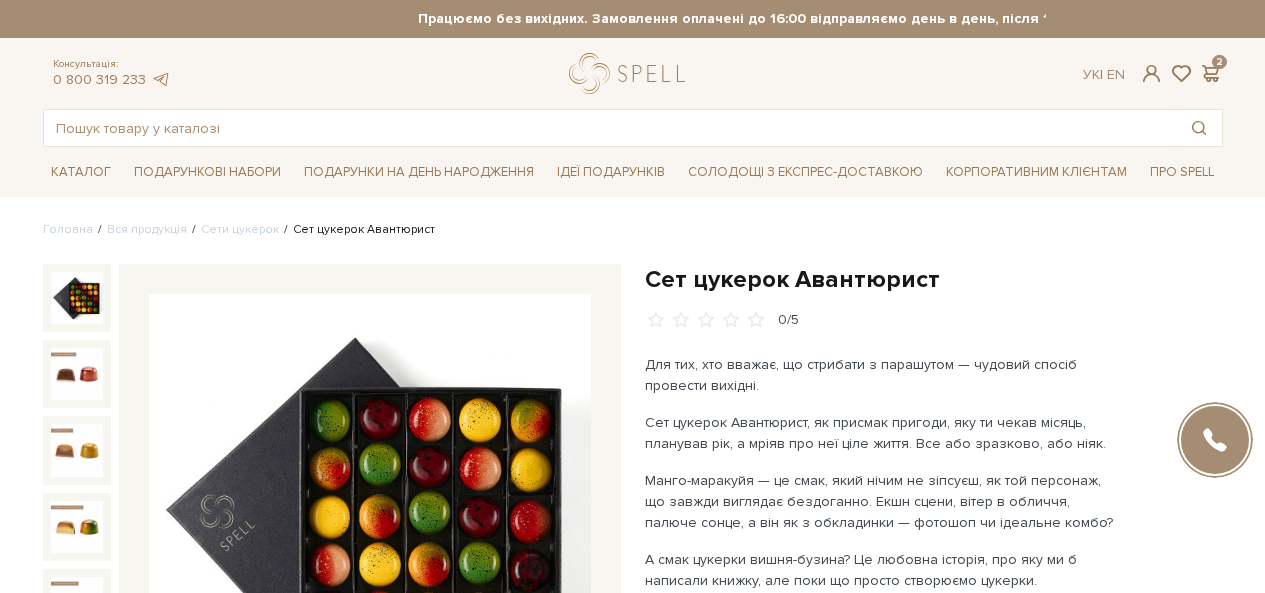 scroll, scrollTop: 0, scrollLeft: 0, axis: both 